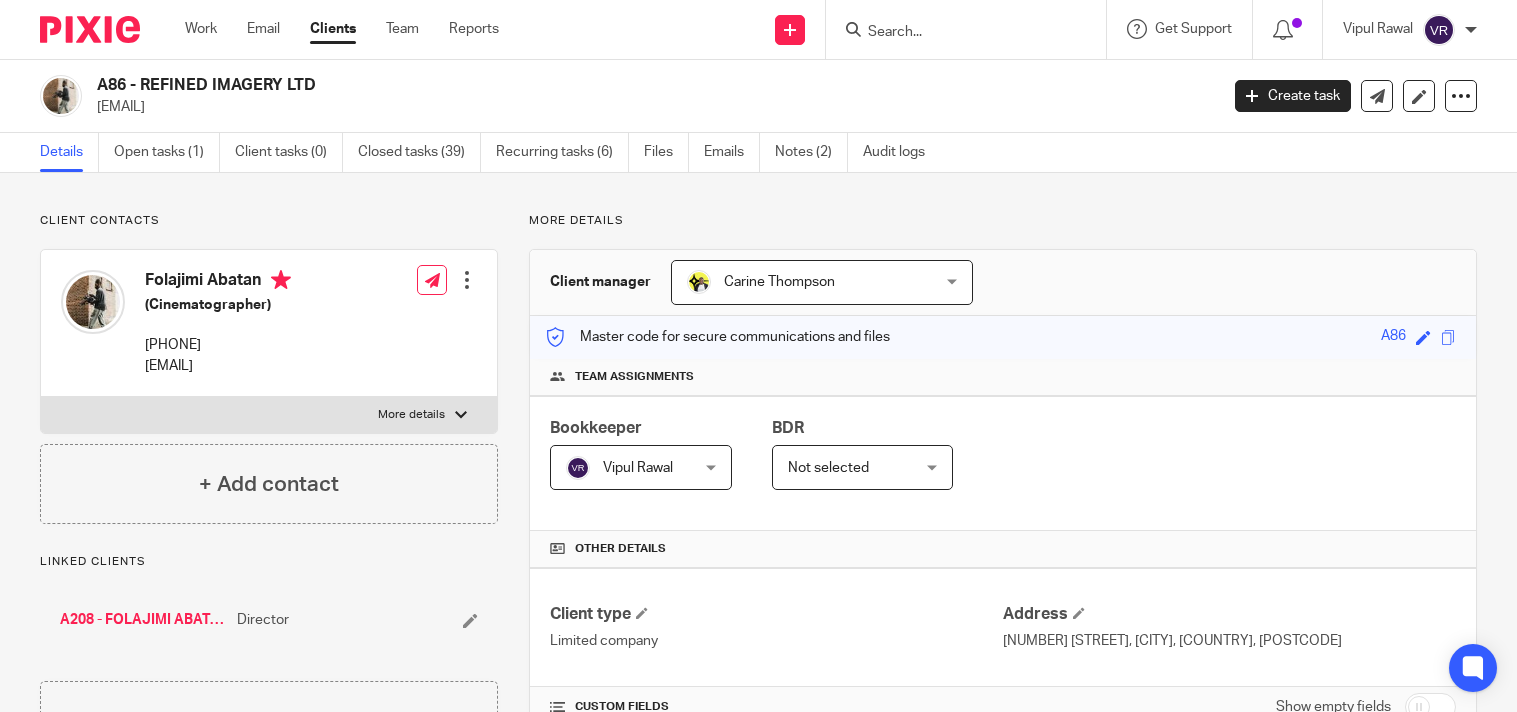 scroll, scrollTop: 0, scrollLeft: 0, axis: both 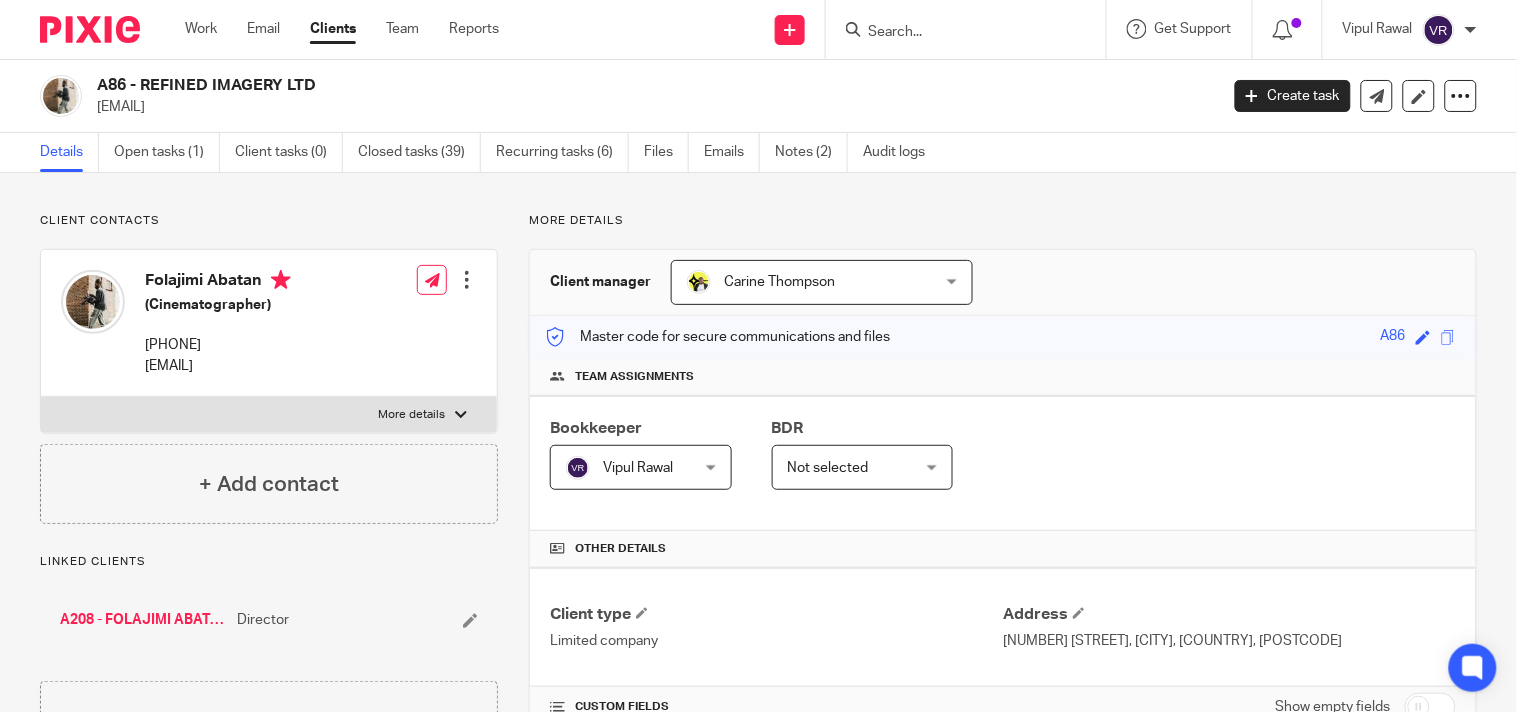 click at bounding box center [956, 33] 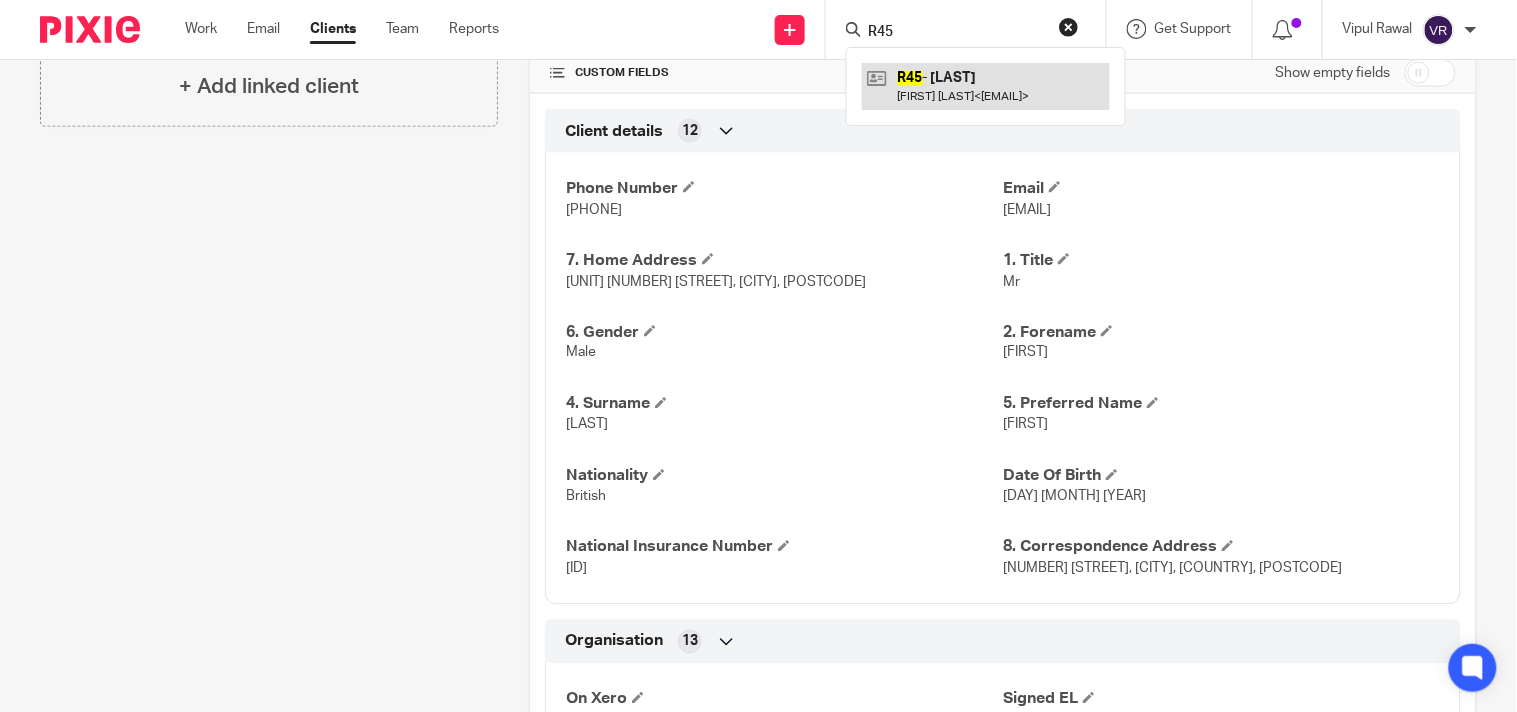 type on "R45" 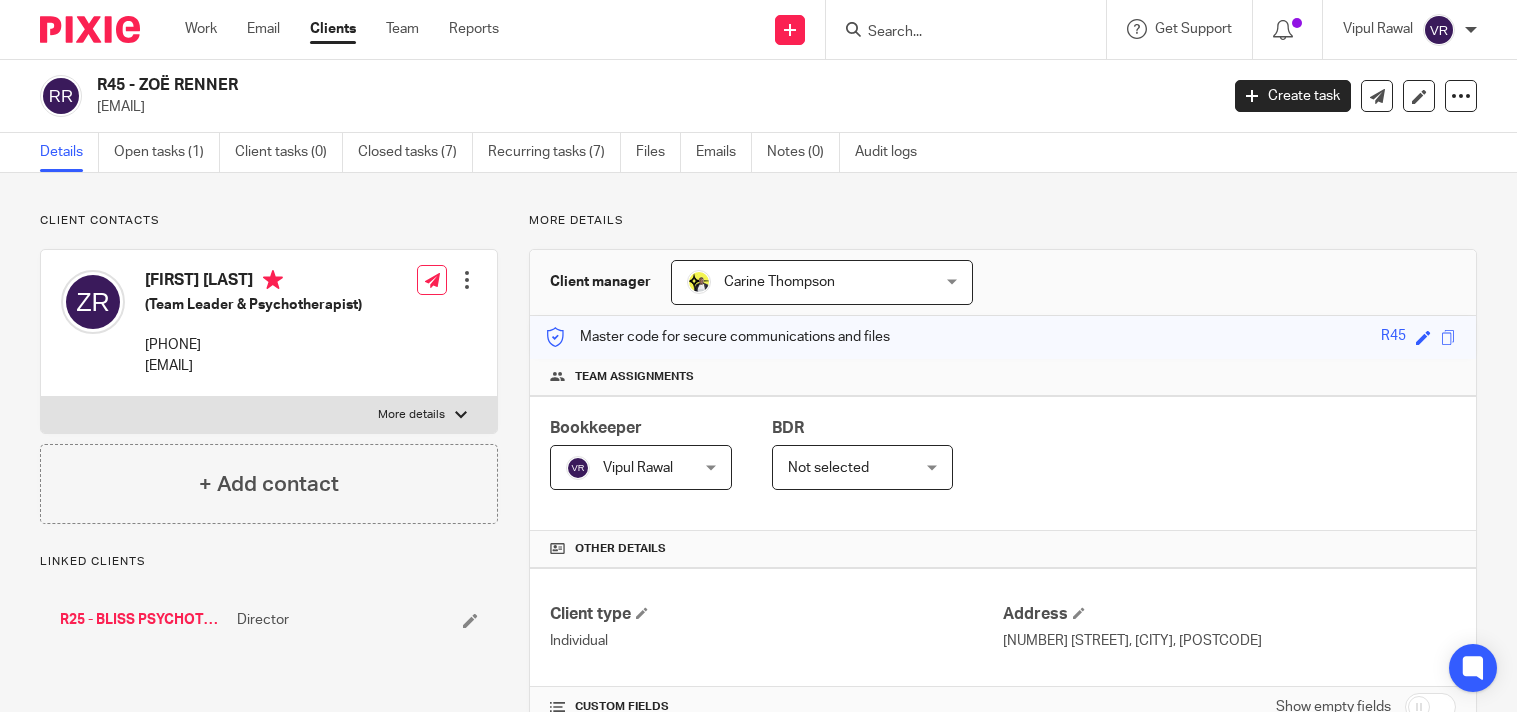 scroll, scrollTop: 0, scrollLeft: 0, axis: both 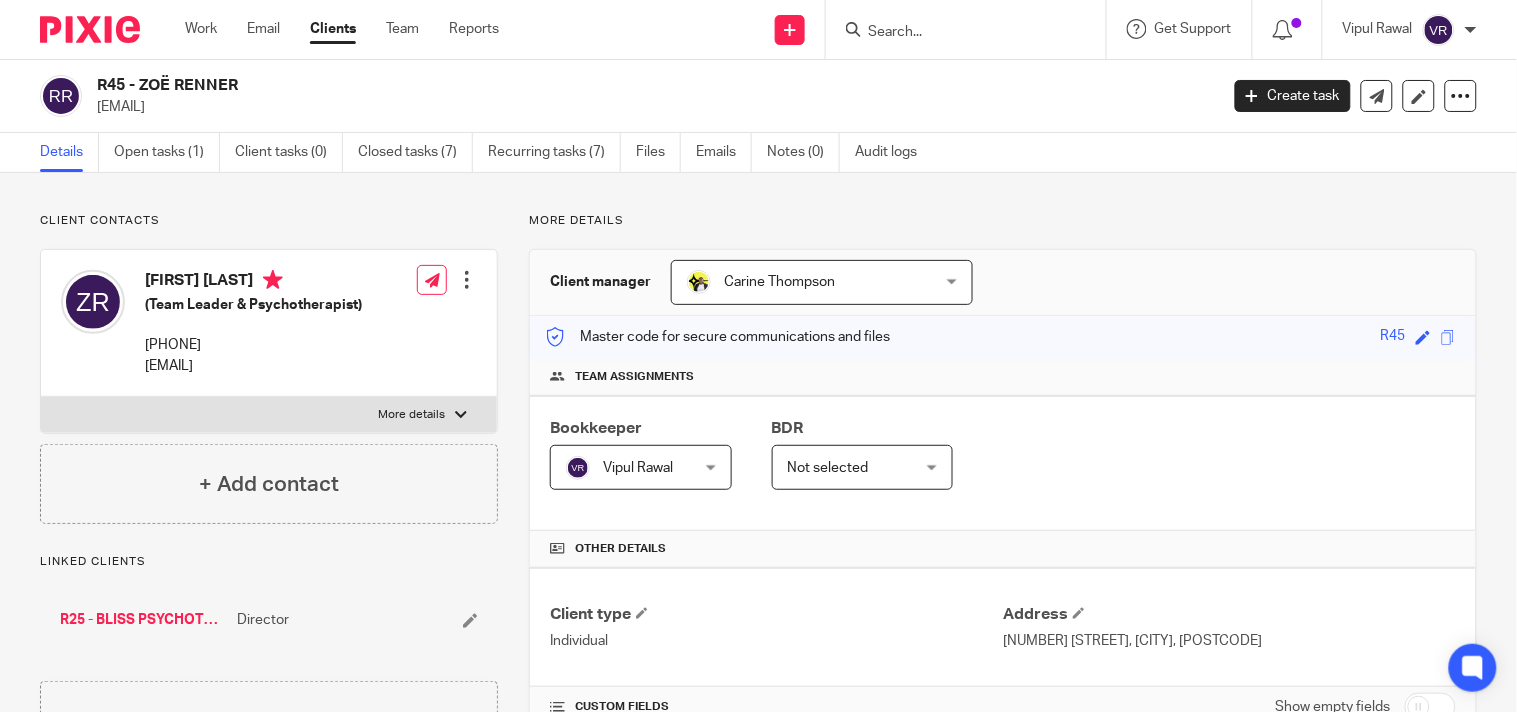 click at bounding box center (956, 33) 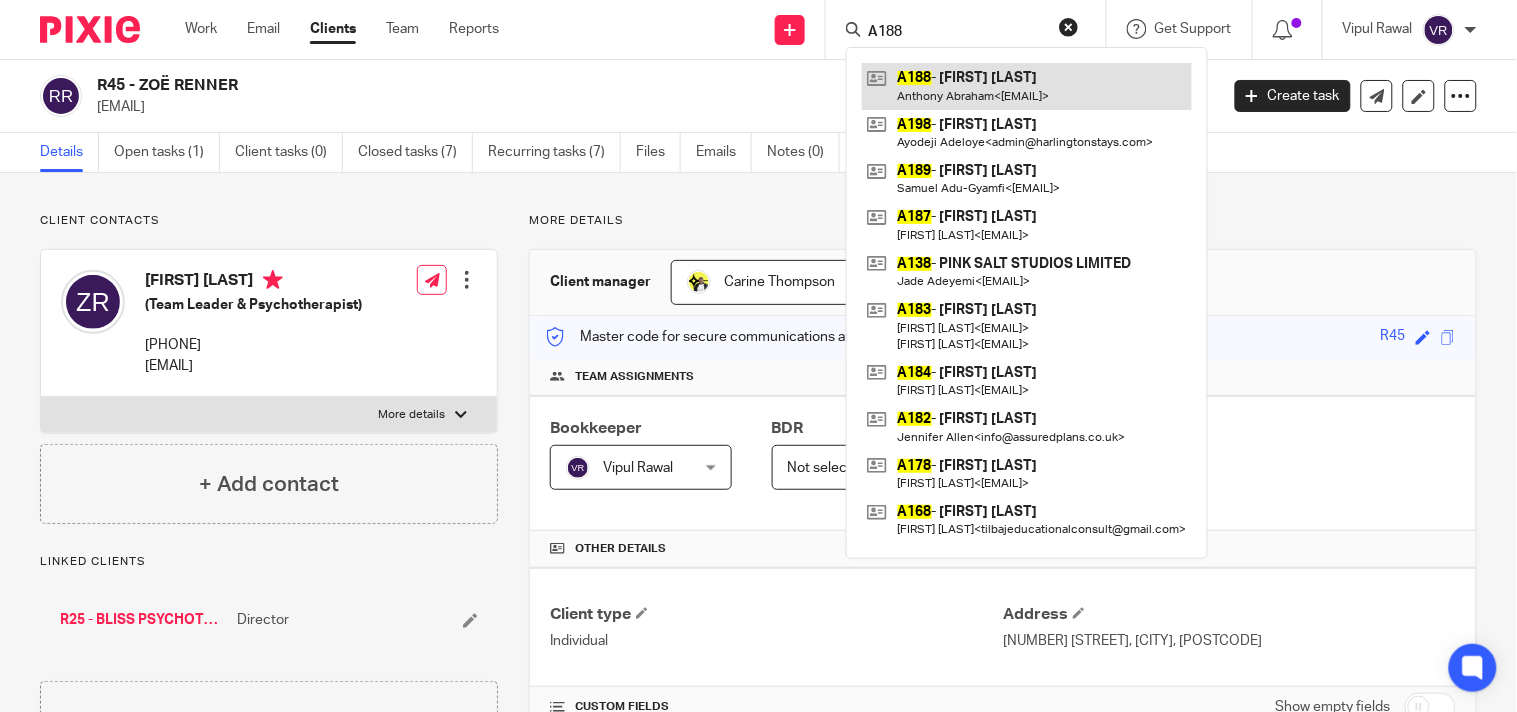 type on "A188" 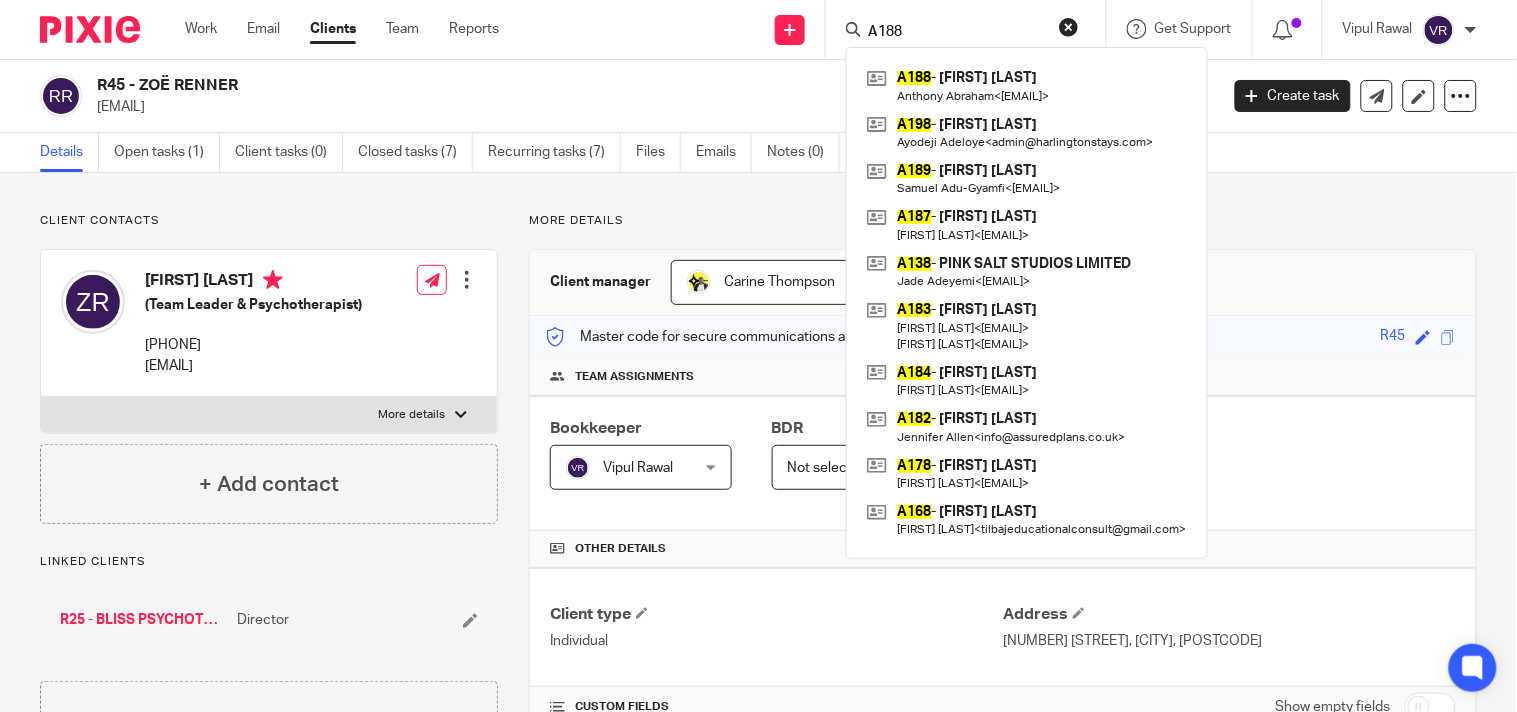 click on "R45 - ZOË RENNER" at bounding box center [540, 85] 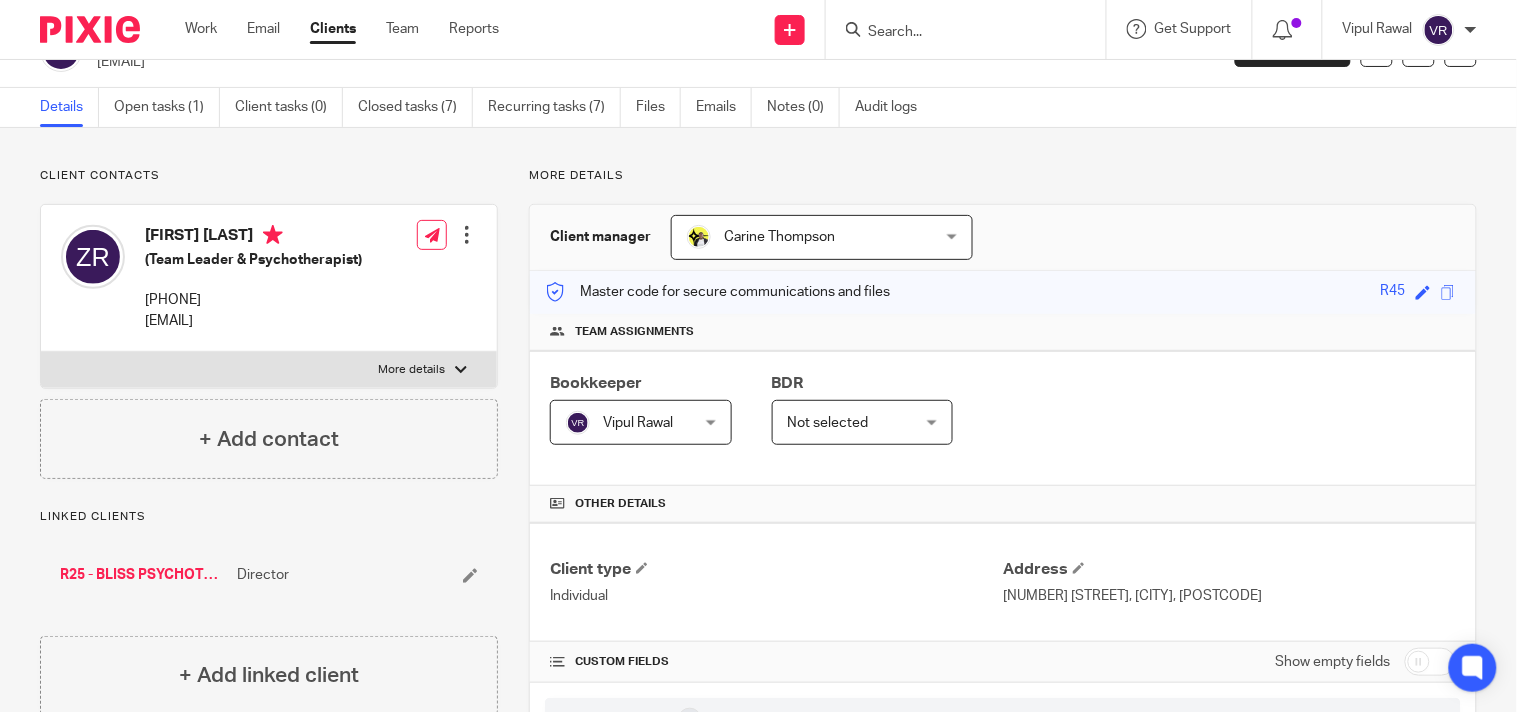 scroll, scrollTop: 0, scrollLeft: 0, axis: both 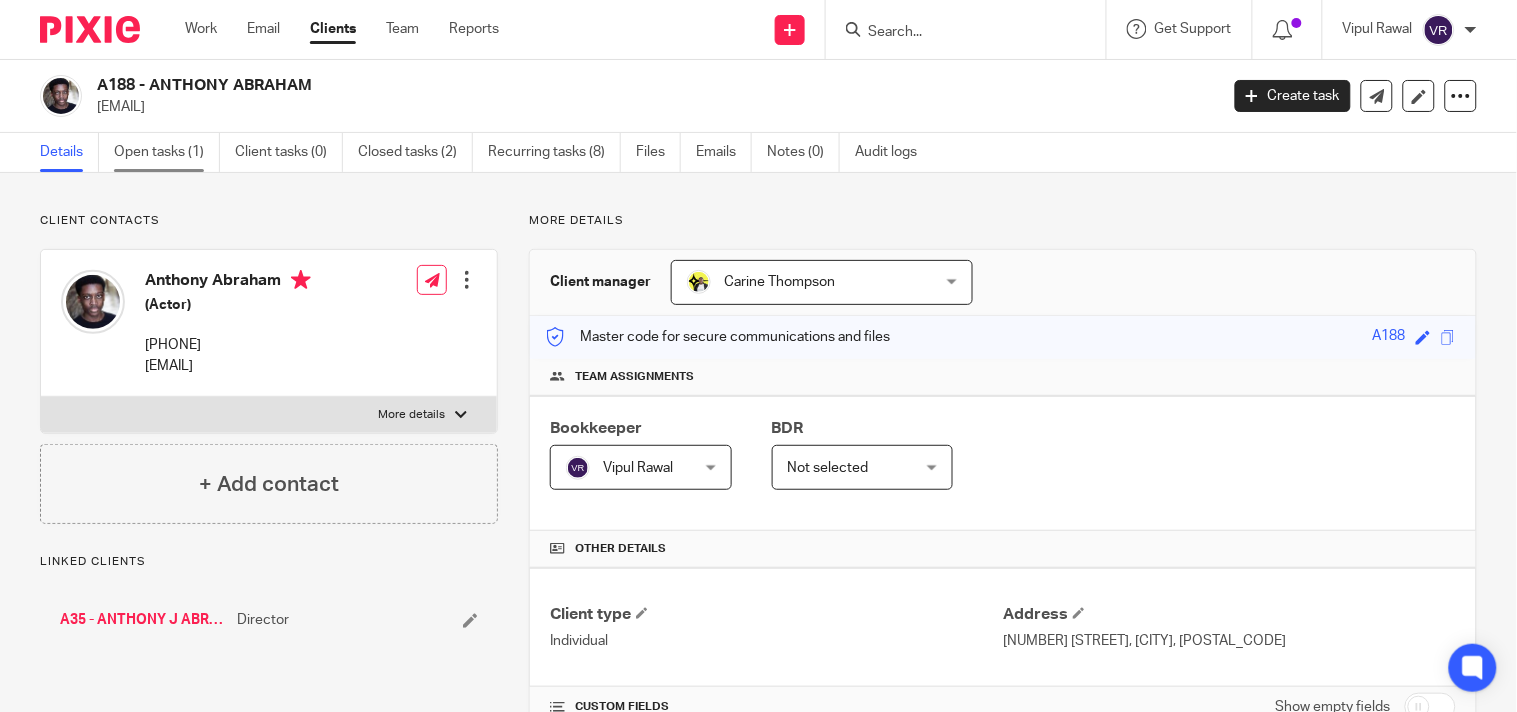 click on "Open tasks (1)" at bounding box center (167, 152) 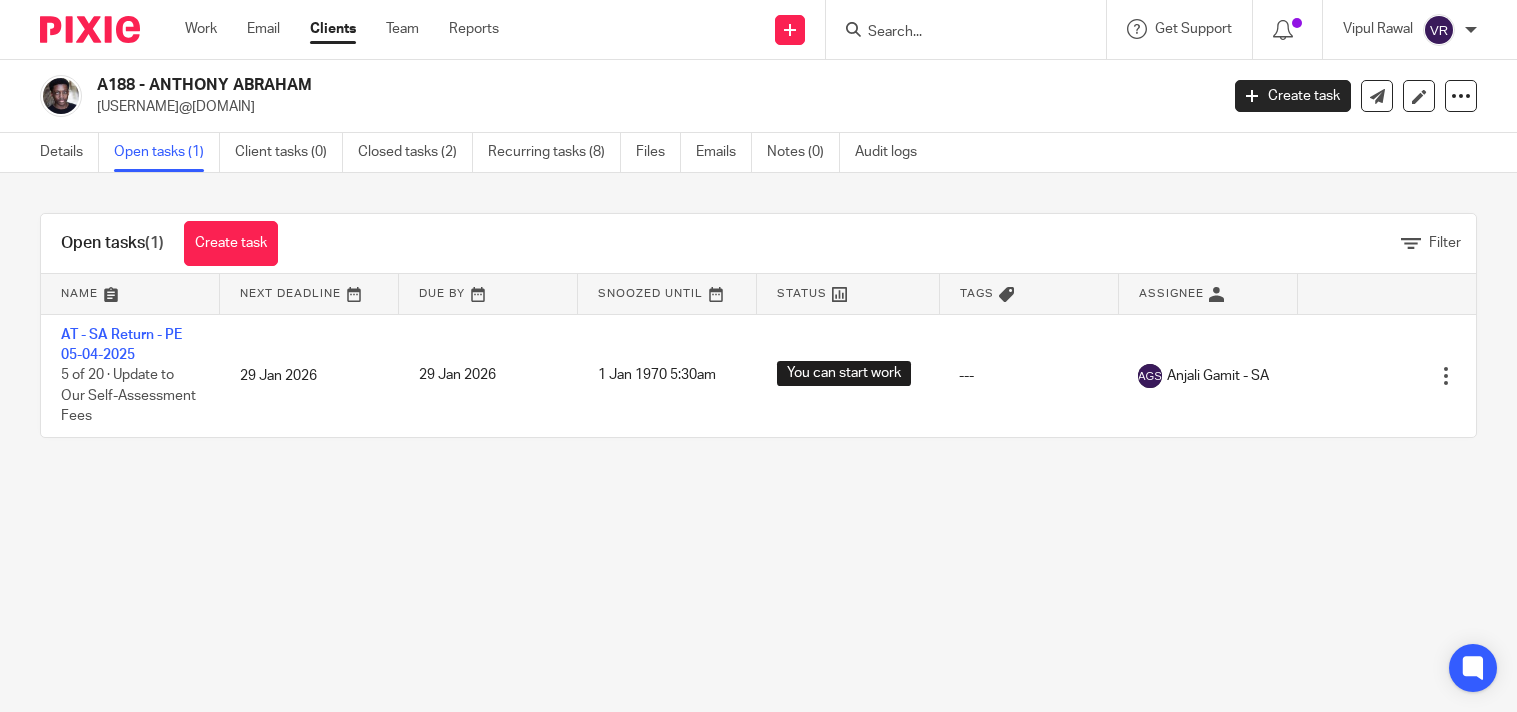 scroll, scrollTop: 0, scrollLeft: 0, axis: both 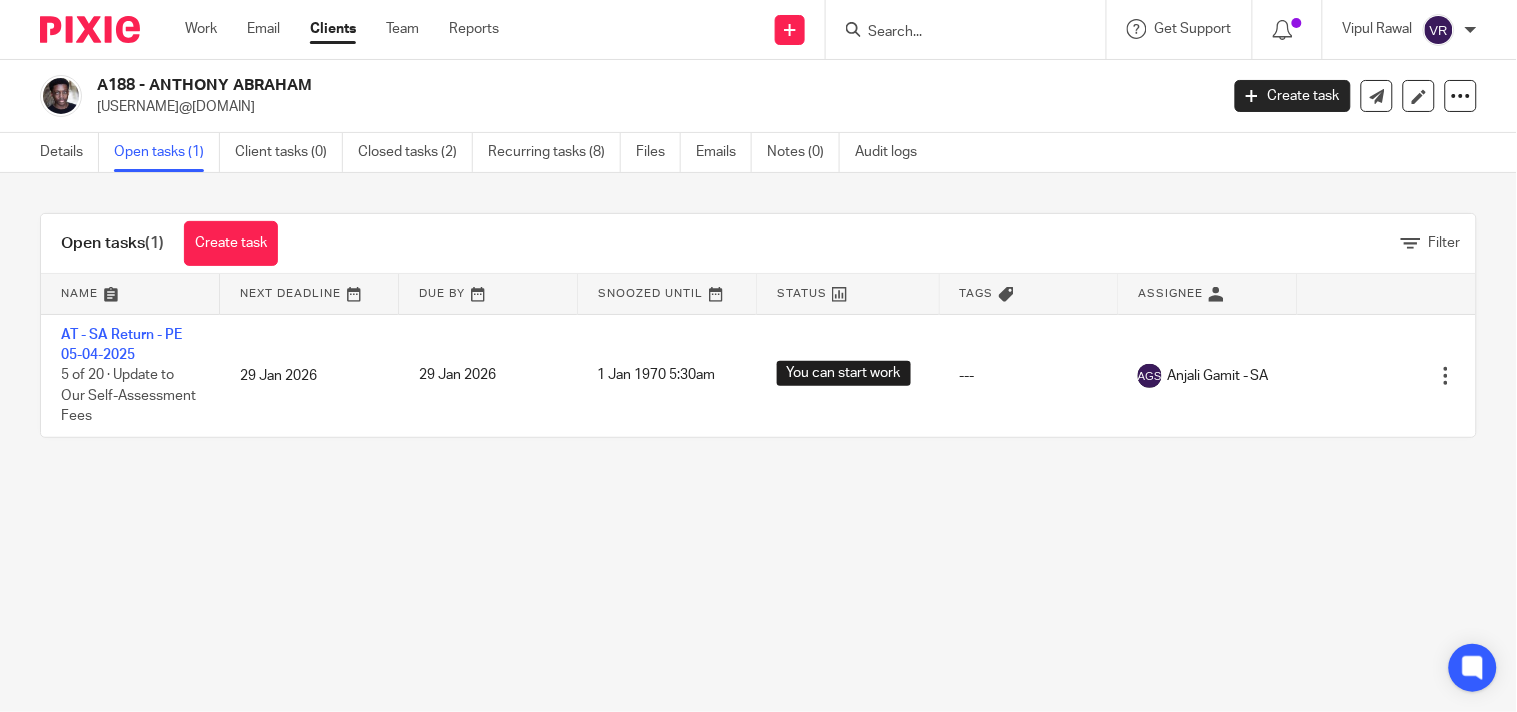 drag, startPoint x: 154, startPoint y: 90, endPoint x: 324, endPoint y: 78, distance: 170.423 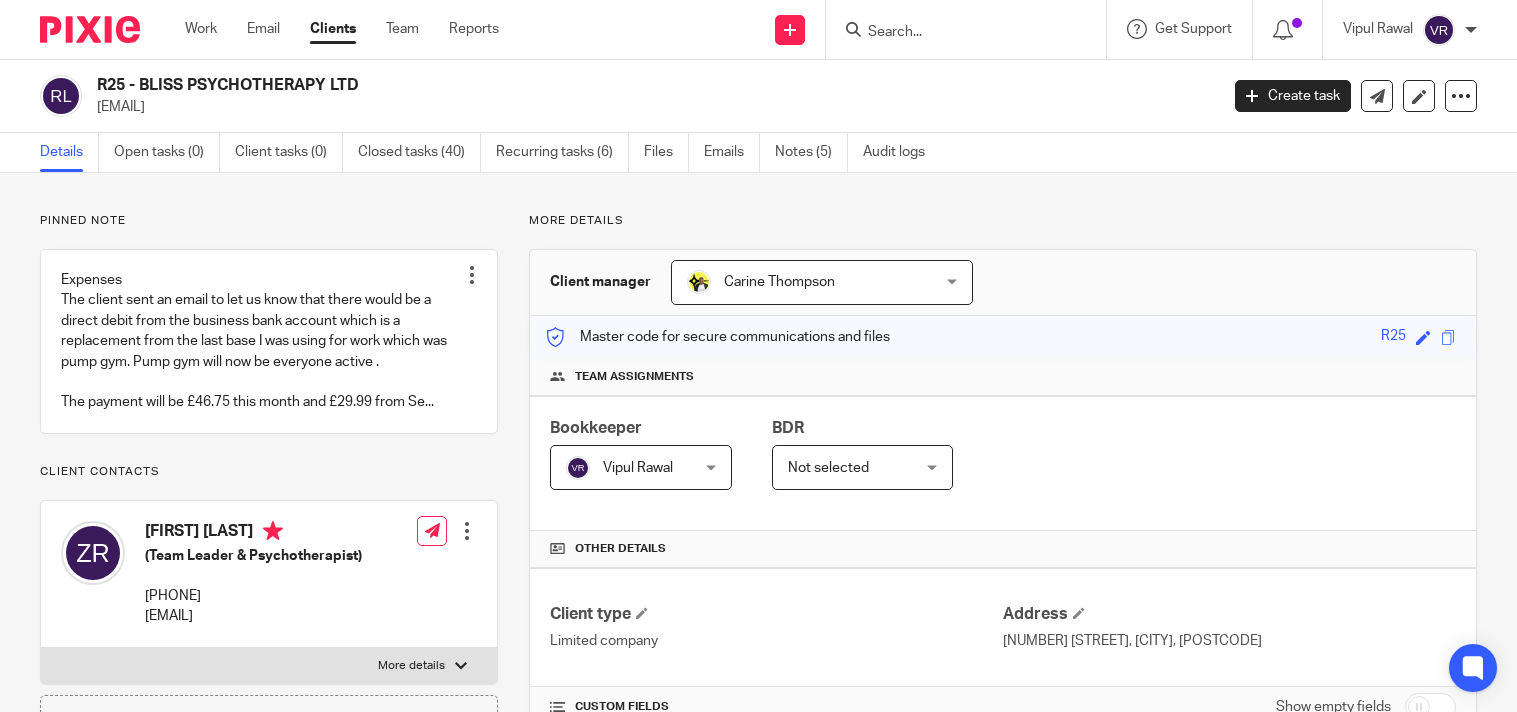 scroll, scrollTop: 0, scrollLeft: 0, axis: both 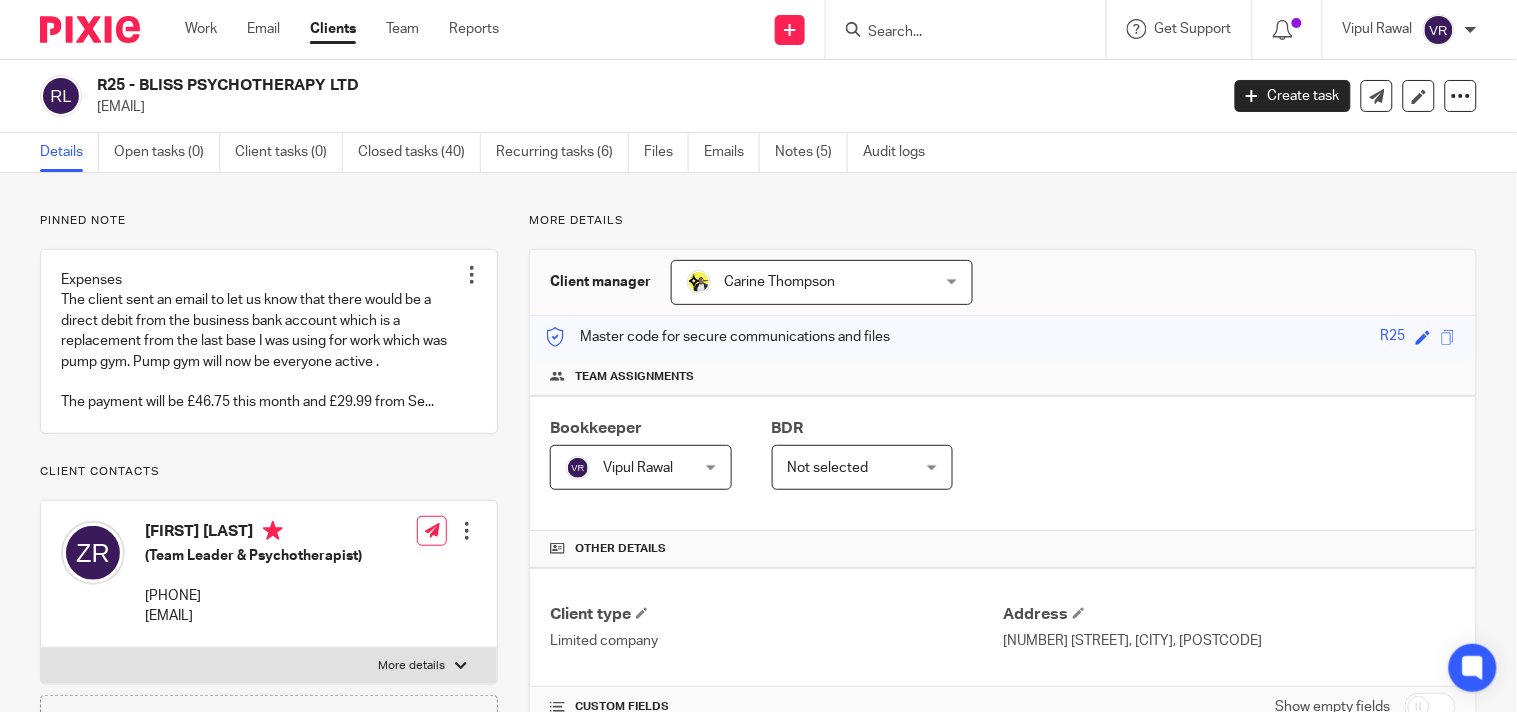 drag, startPoint x: 140, startPoint y: 84, endPoint x: 382, endPoint y: 77, distance: 242.10121 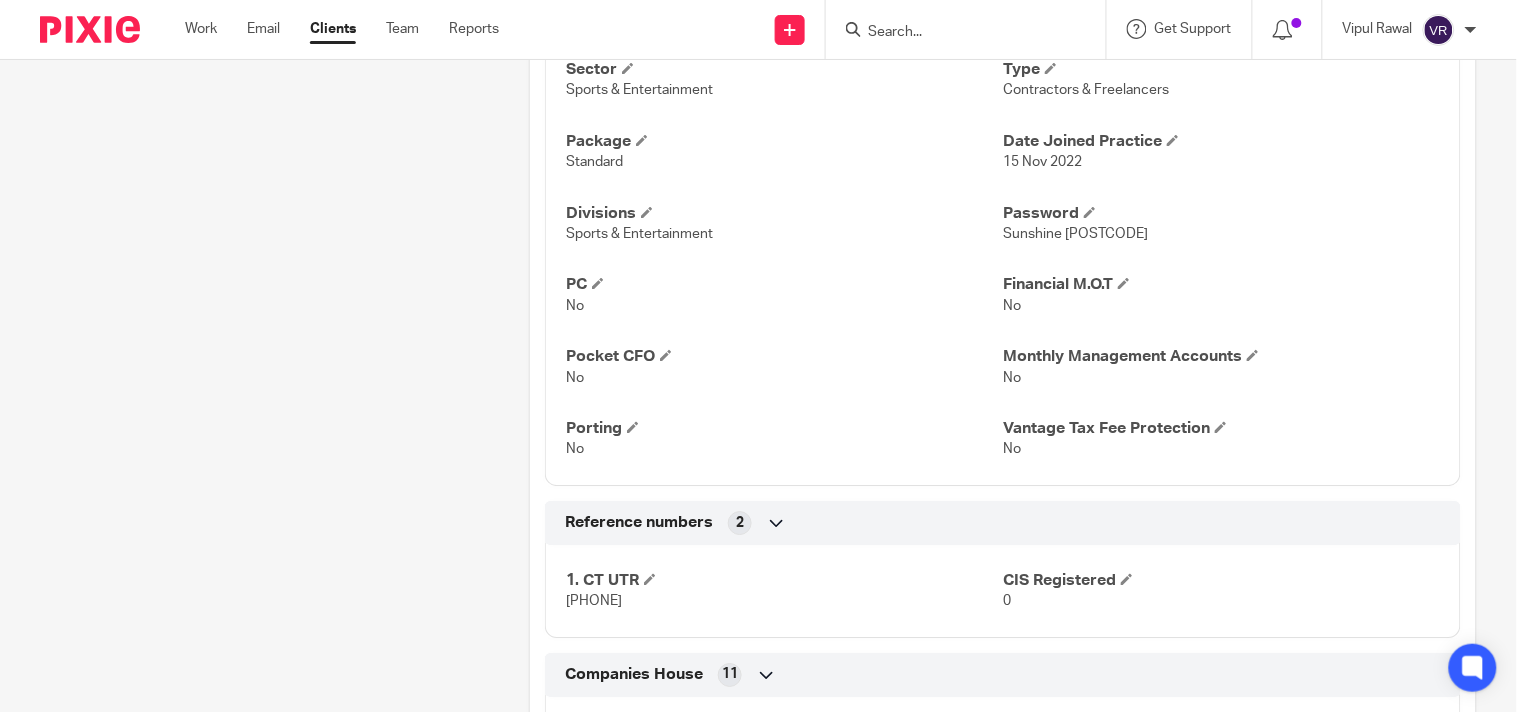 scroll, scrollTop: 1230, scrollLeft: 0, axis: vertical 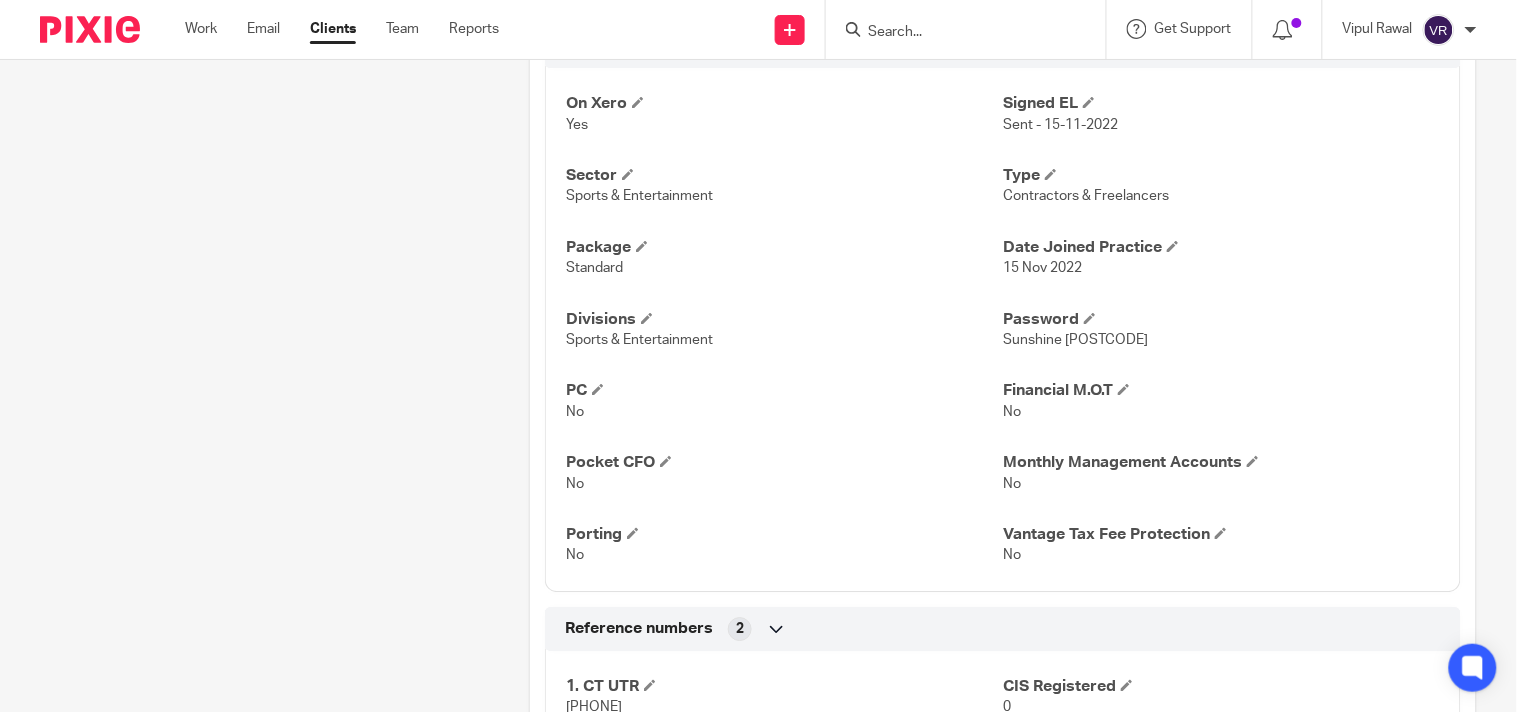 click at bounding box center [956, 33] 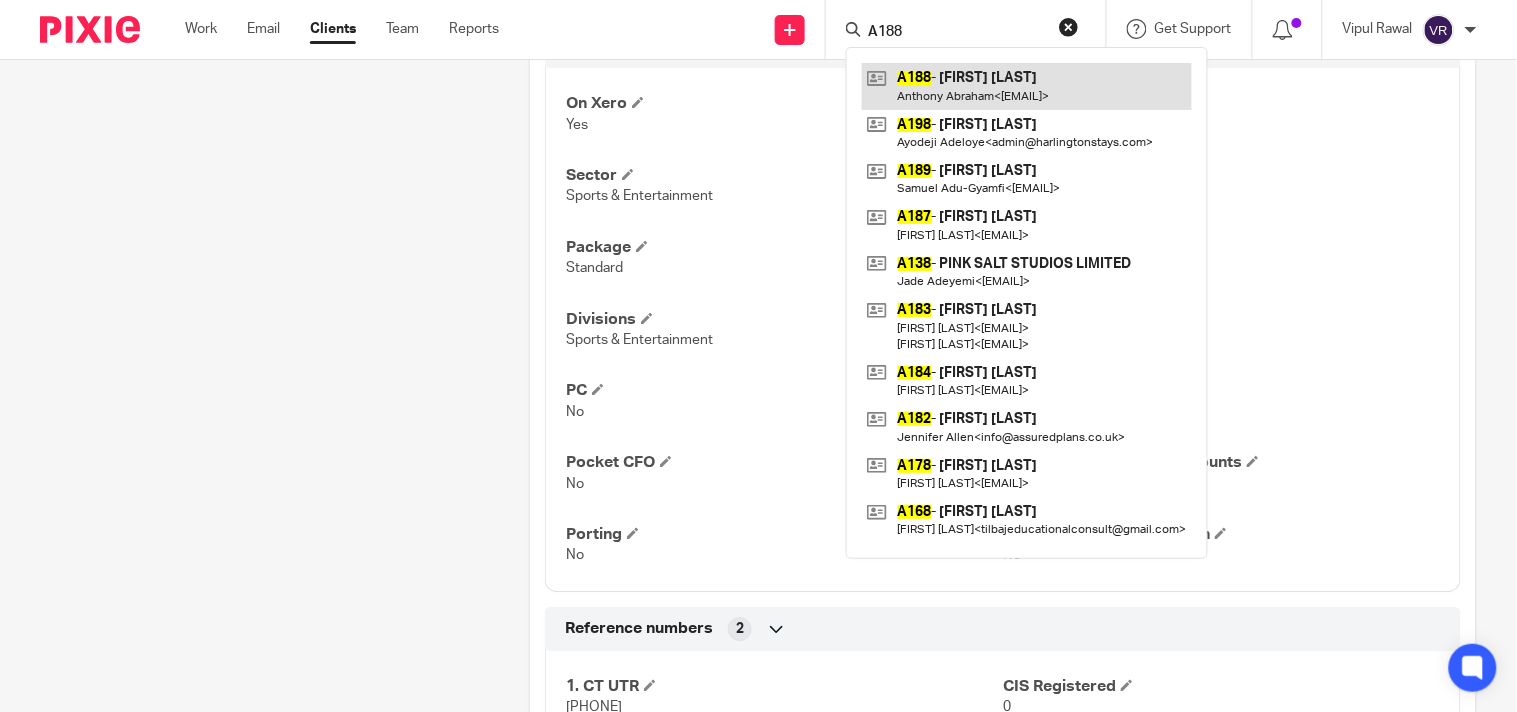 type on "A188" 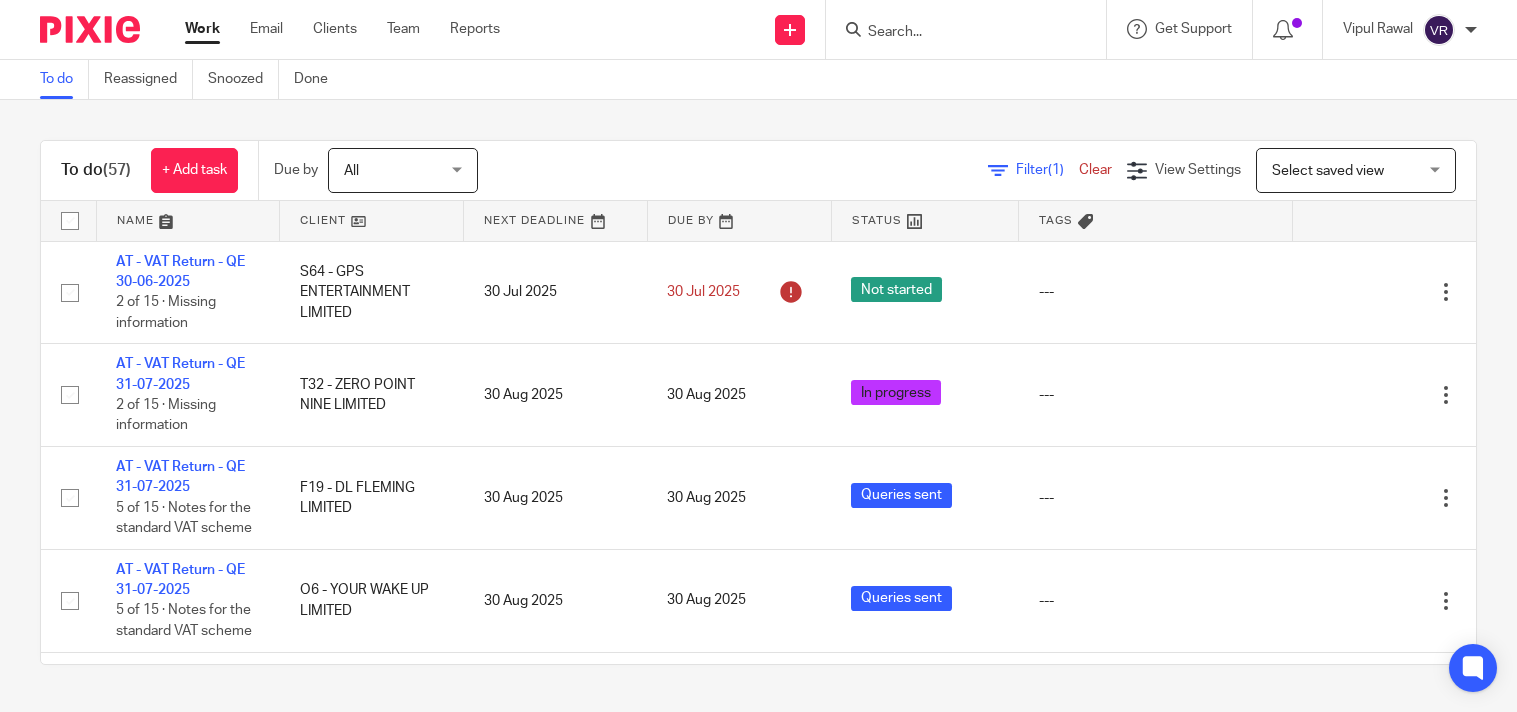 click on "To do
Reassigned
Snoozed
Done" at bounding box center (758, 80) 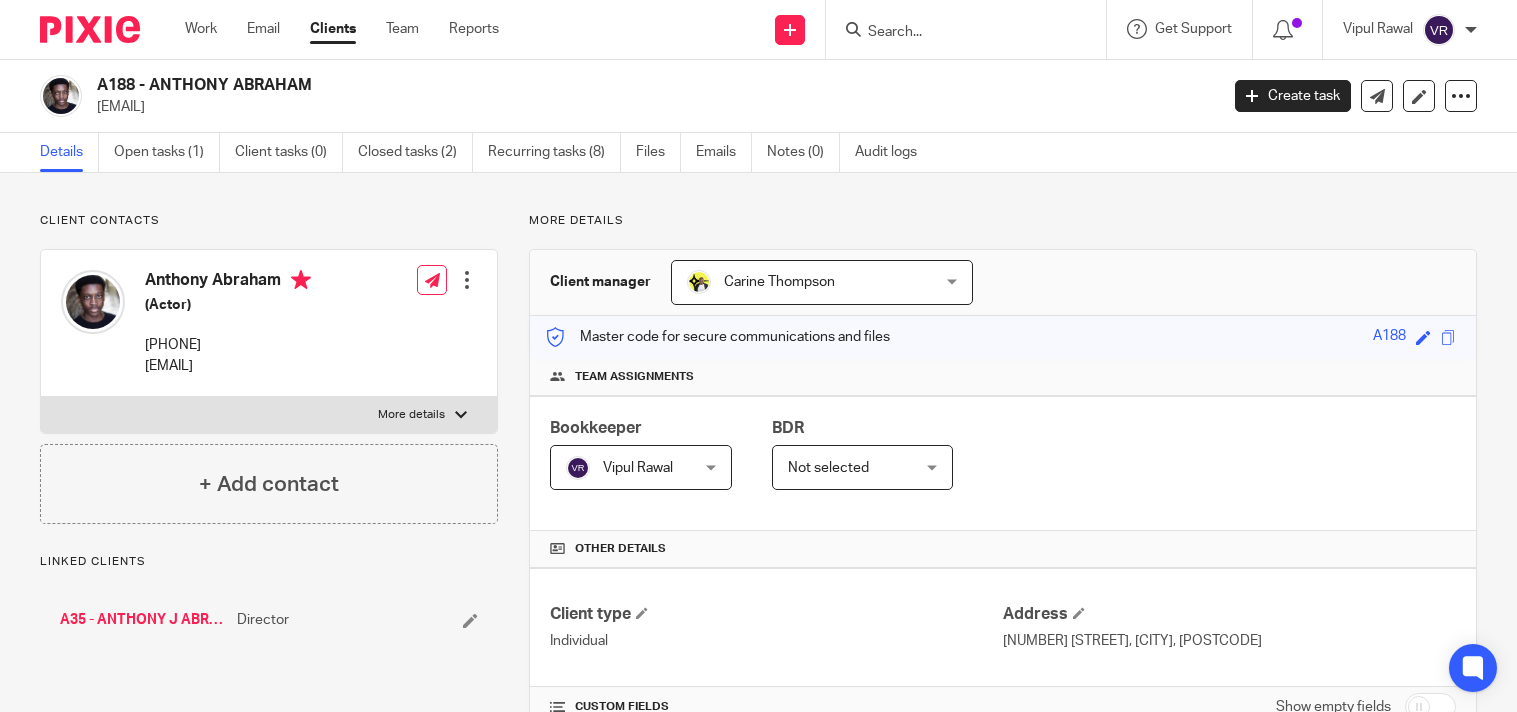 scroll, scrollTop: 0, scrollLeft: 0, axis: both 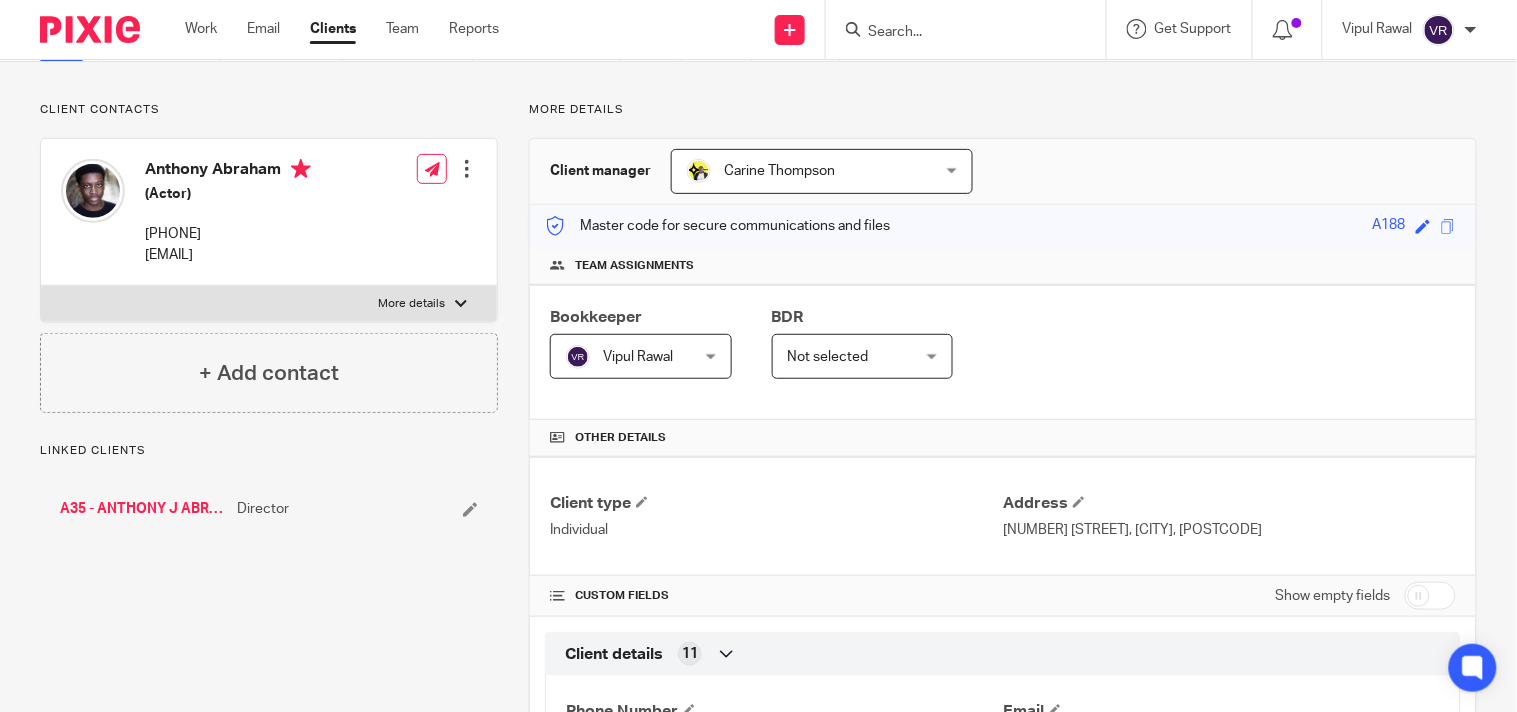 click on "A35 - ANTHONY J ABRAHAM LTD" at bounding box center (143, 509) 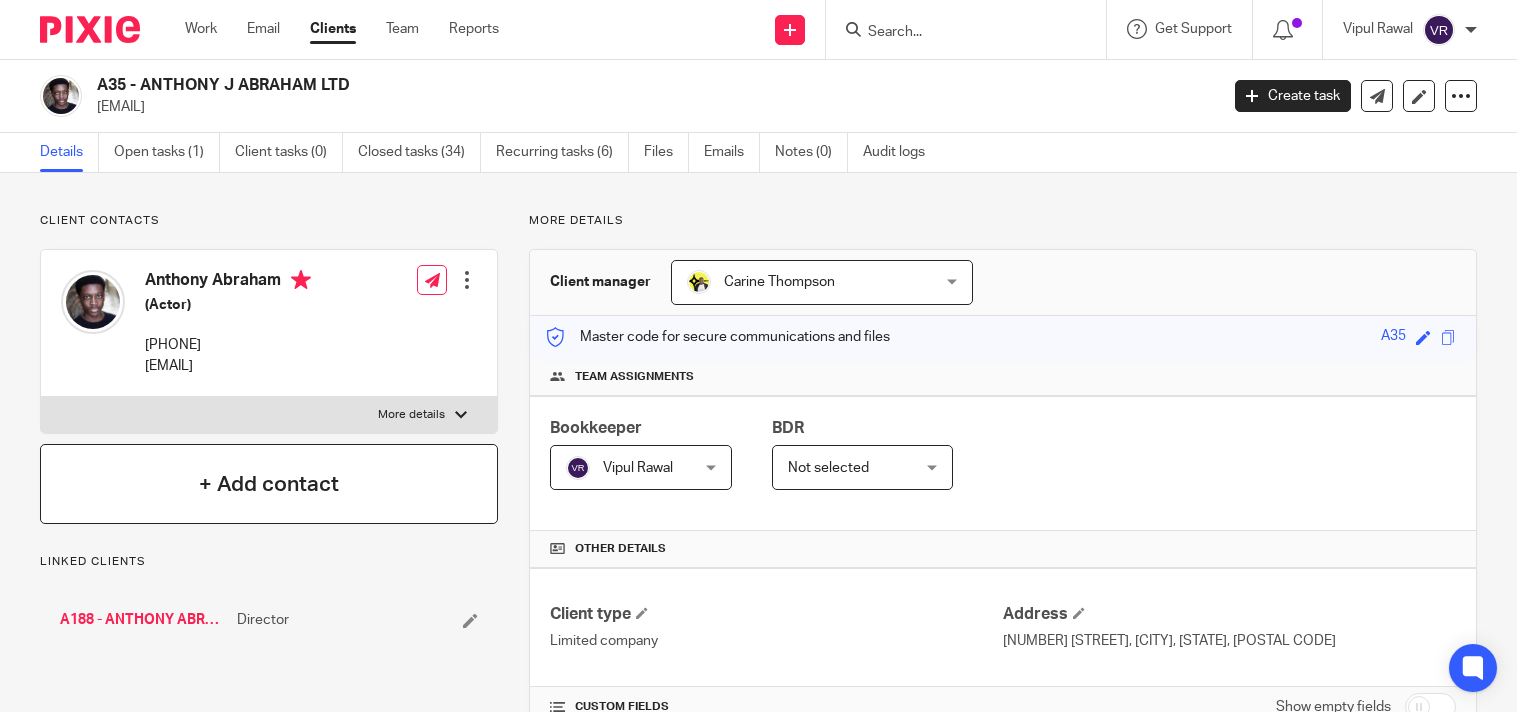 scroll, scrollTop: 0, scrollLeft: 0, axis: both 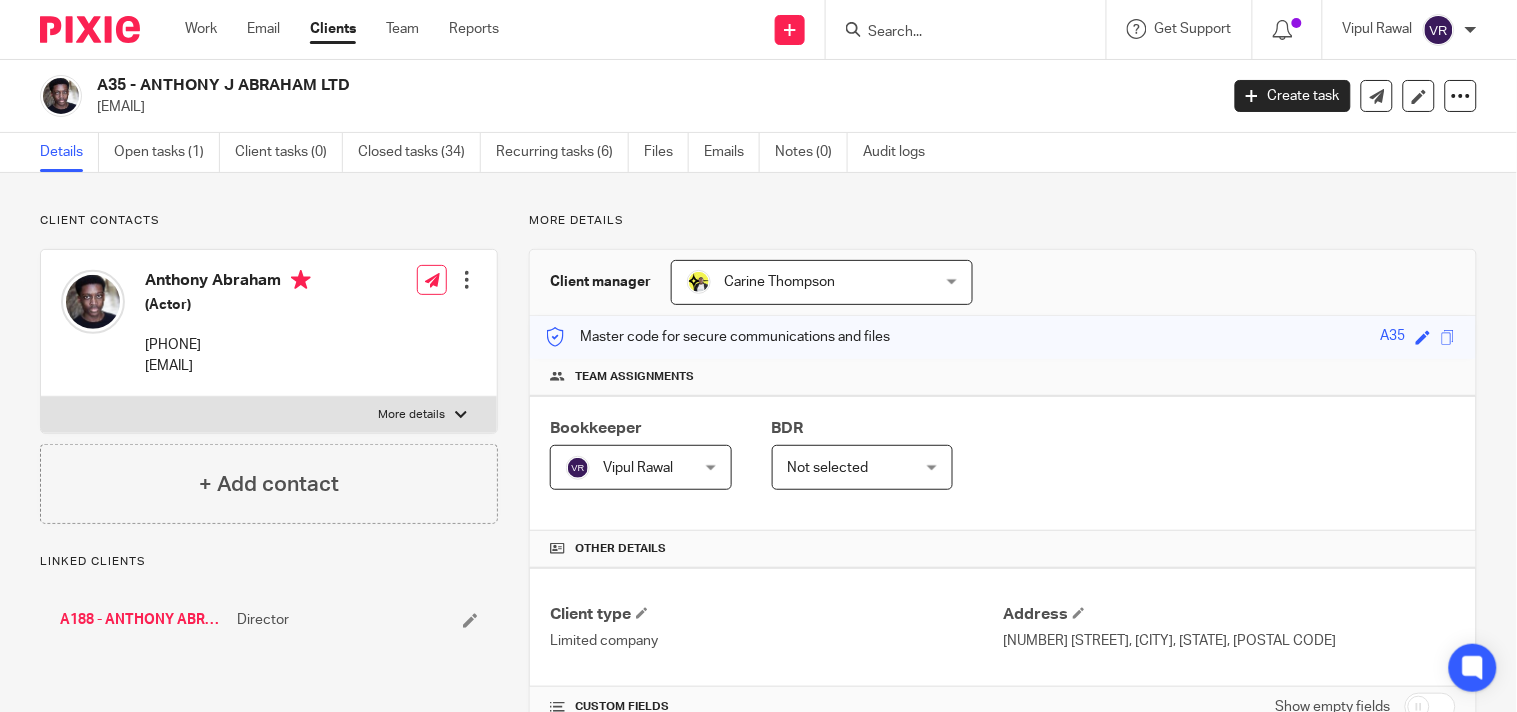drag, startPoint x: 141, startPoint y: 84, endPoint x: 353, endPoint y: 80, distance: 212.03773 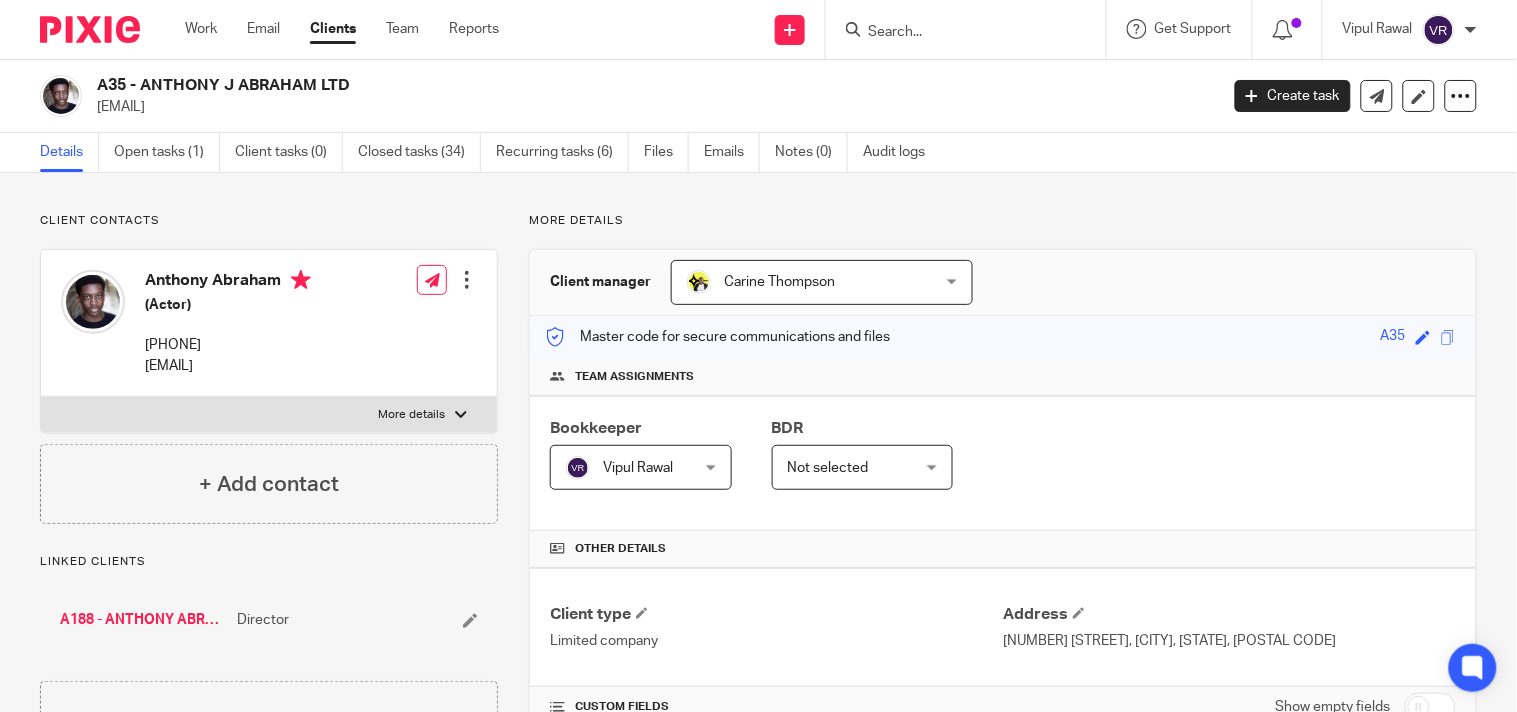 click at bounding box center (956, 33) 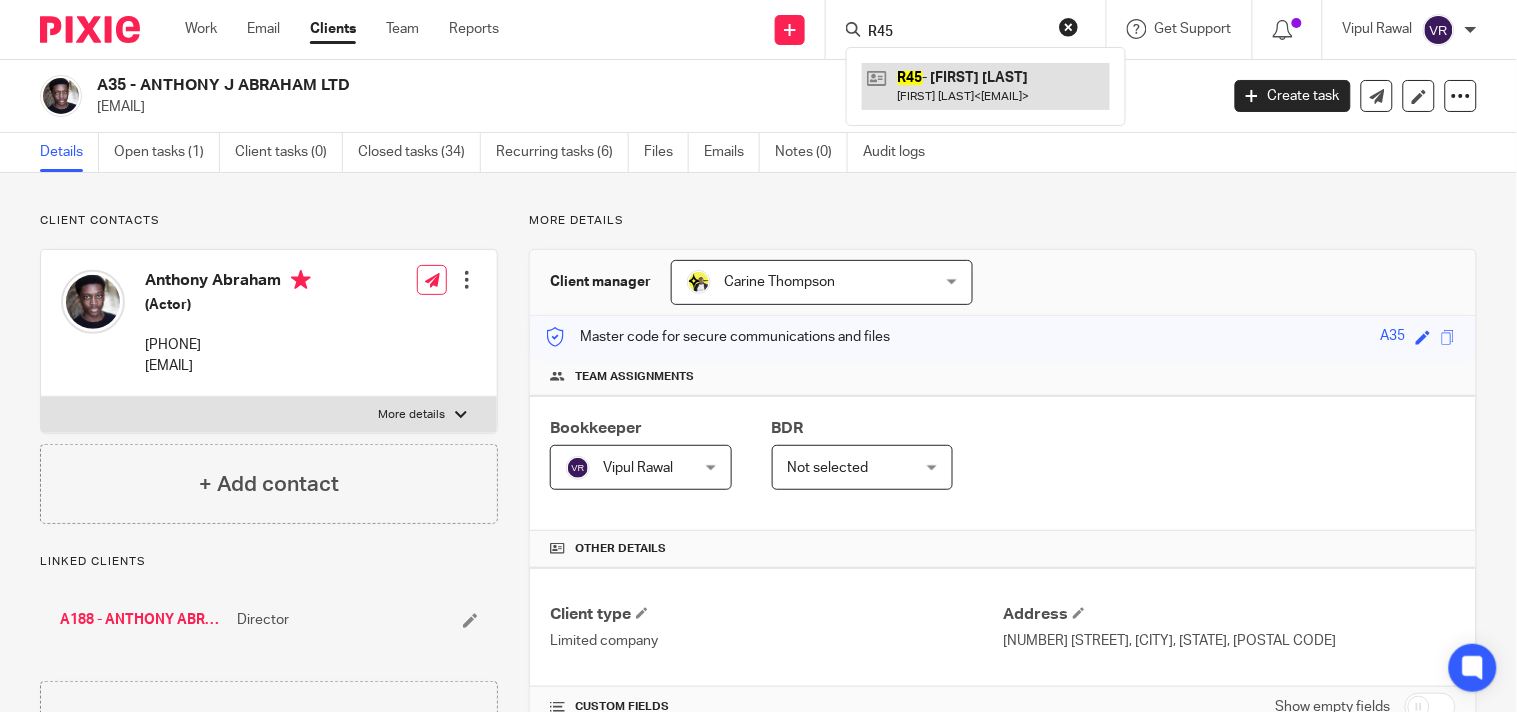 type on "R45" 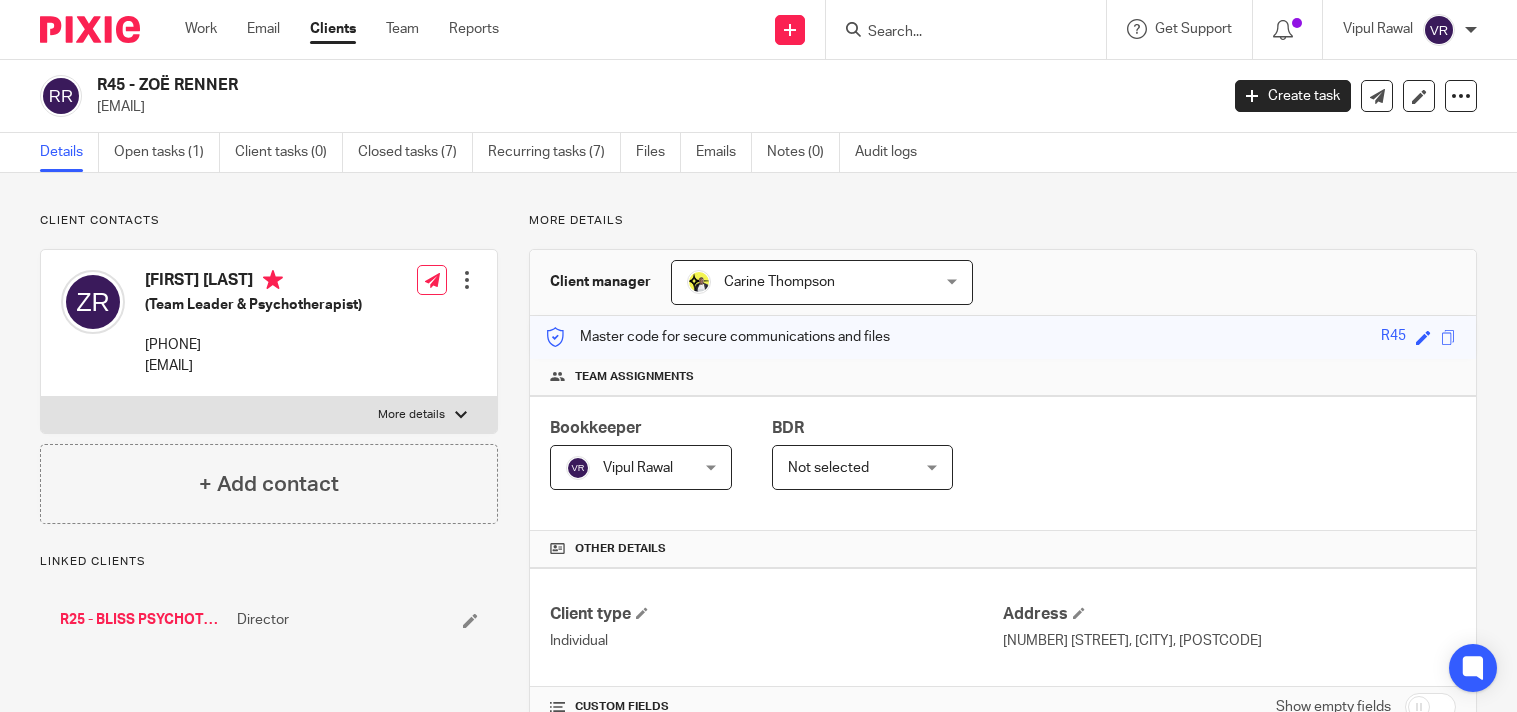 scroll, scrollTop: 0, scrollLeft: 0, axis: both 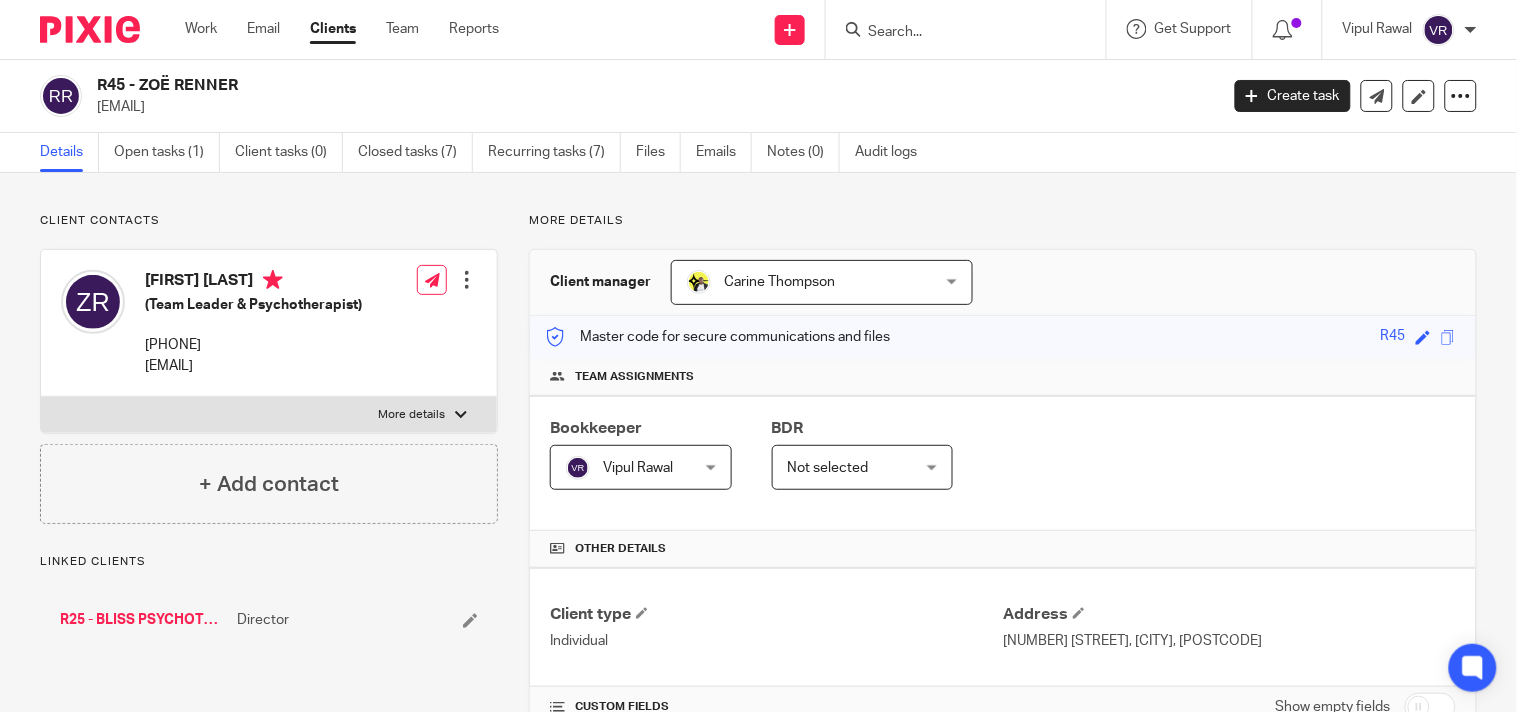click on "R25 - BLISS PSYCHOTHERAPY LTD" at bounding box center [143, 620] 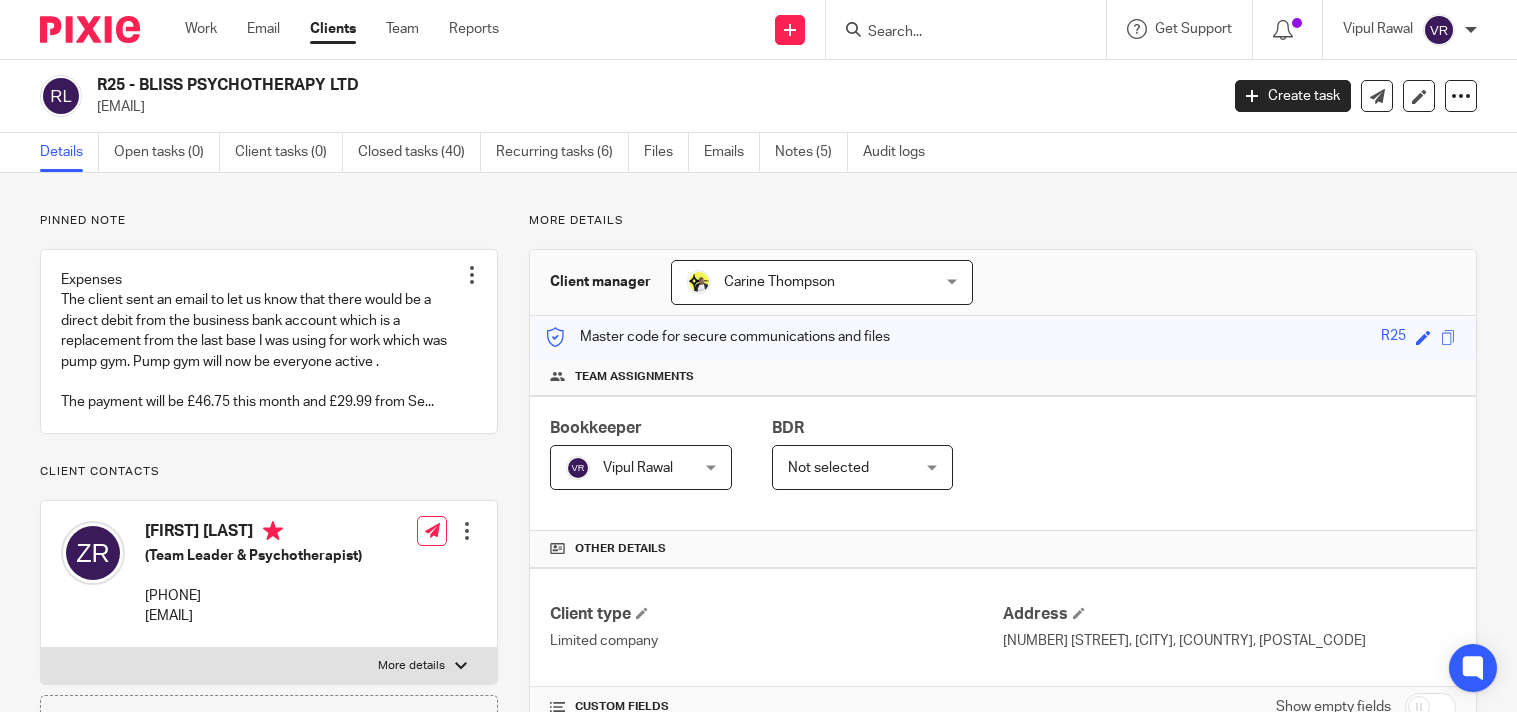 scroll, scrollTop: 0, scrollLeft: 0, axis: both 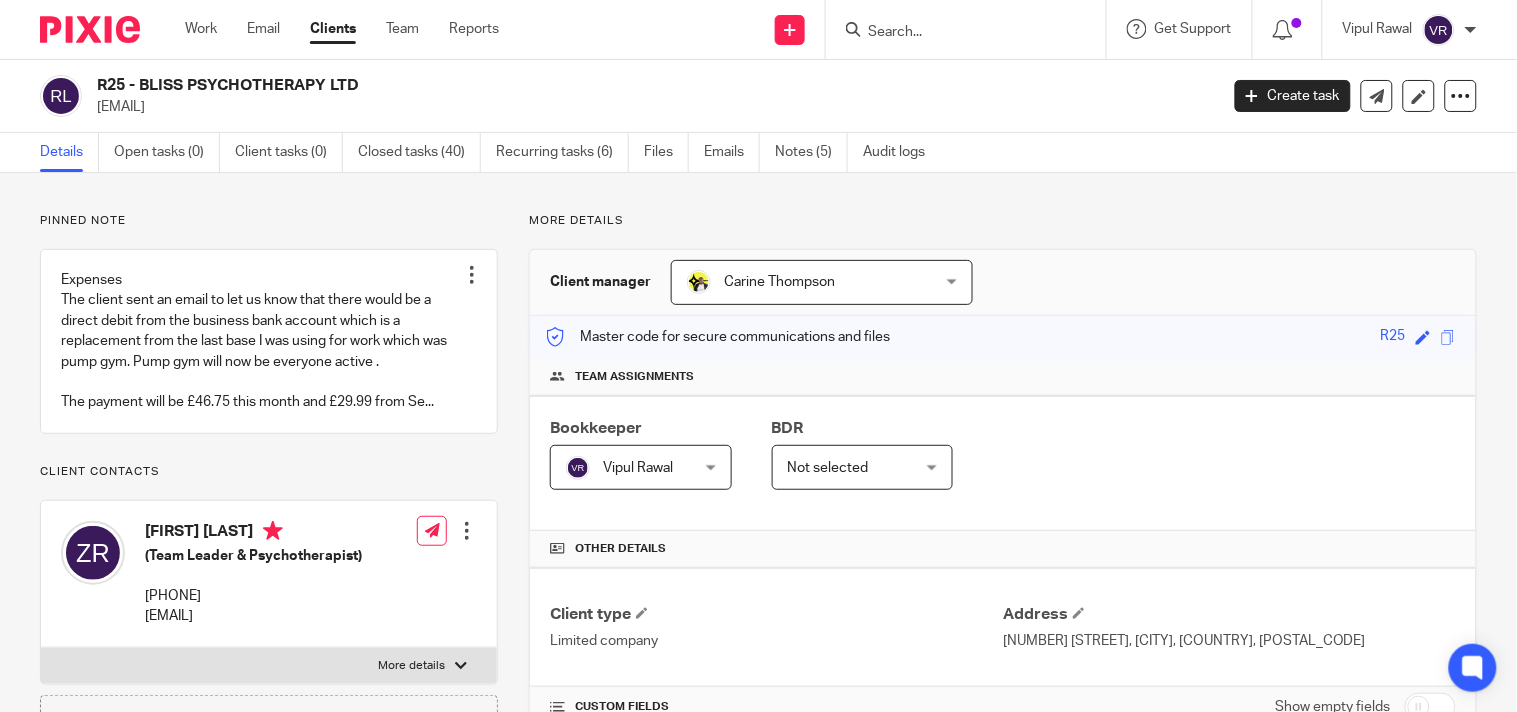 drag, startPoint x: 140, startPoint y: 81, endPoint x: 402, endPoint y: 77, distance: 262.03052 